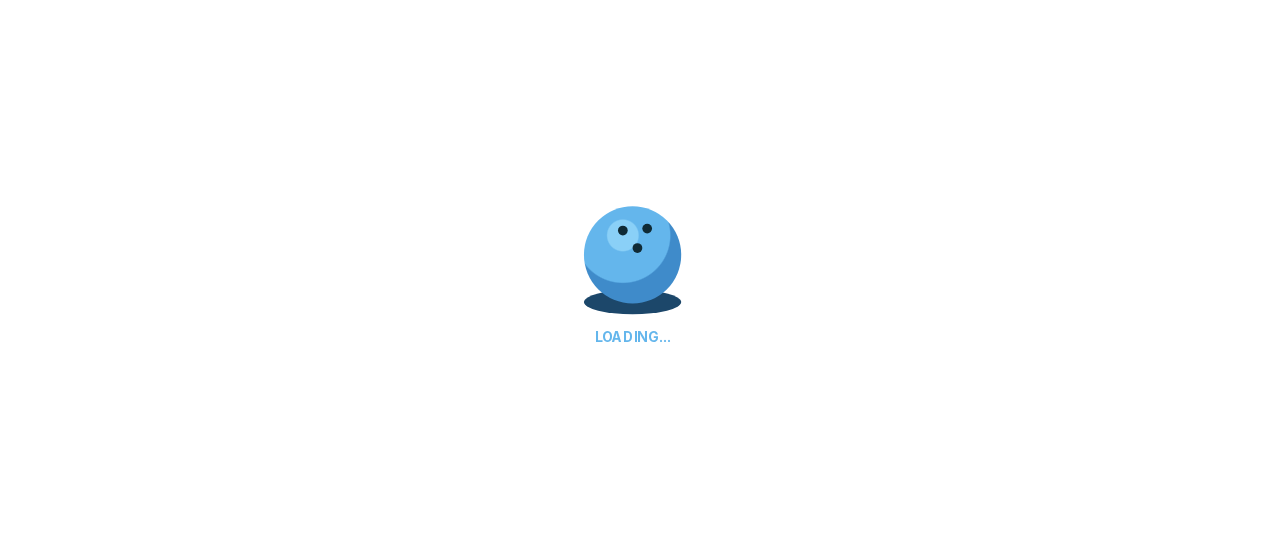scroll, scrollTop: 0, scrollLeft: 0, axis: both 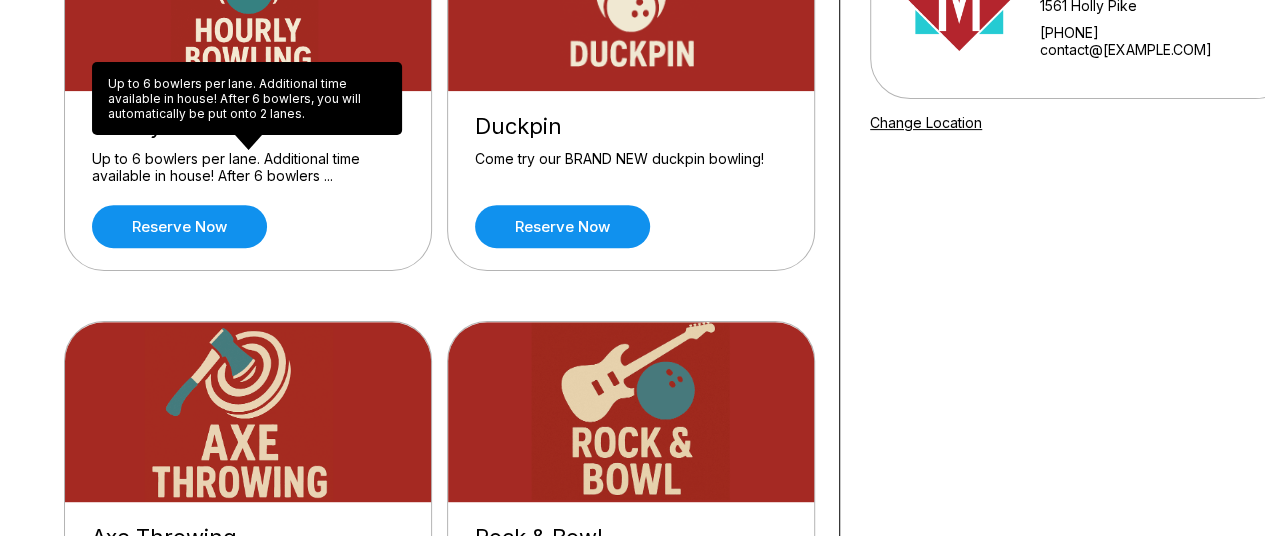 click on "Up to 6 bowlers per lane. Additional time available in house!
After 6 bowlers ..." at bounding box center (248, 167) 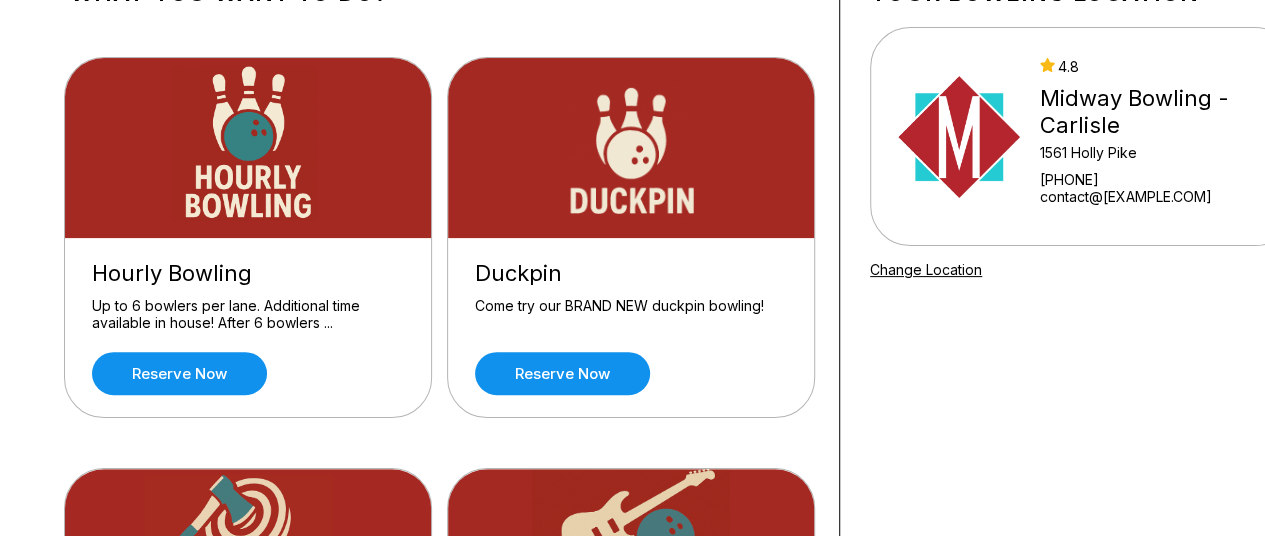 scroll, scrollTop: 158, scrollLeft: 0, axis: vertical 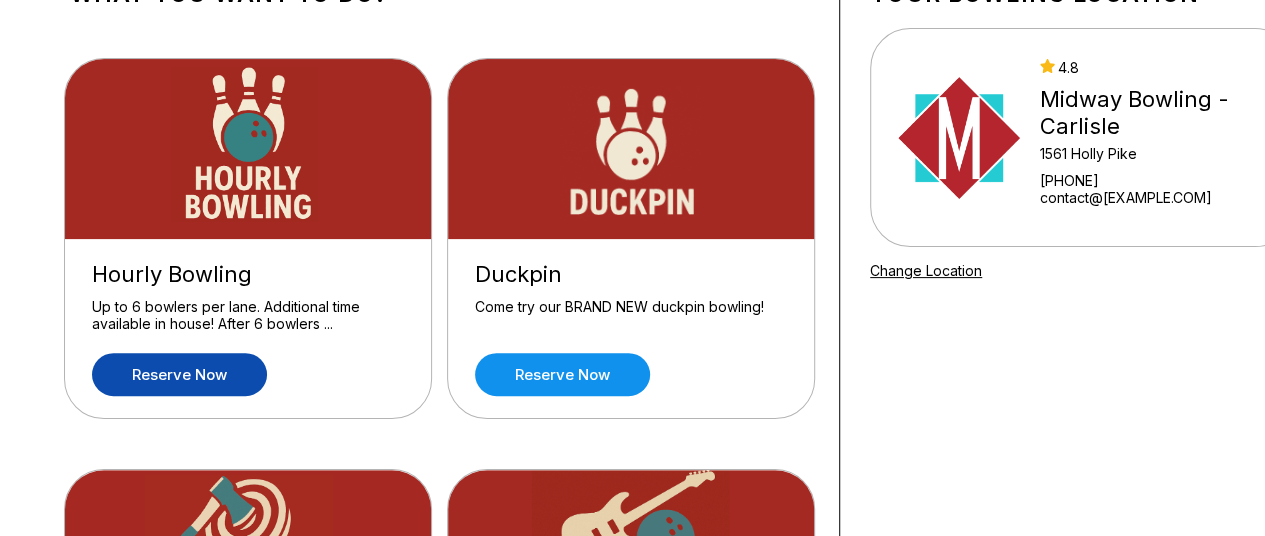 click on "Reserve now" at bounding box center (179, 374) 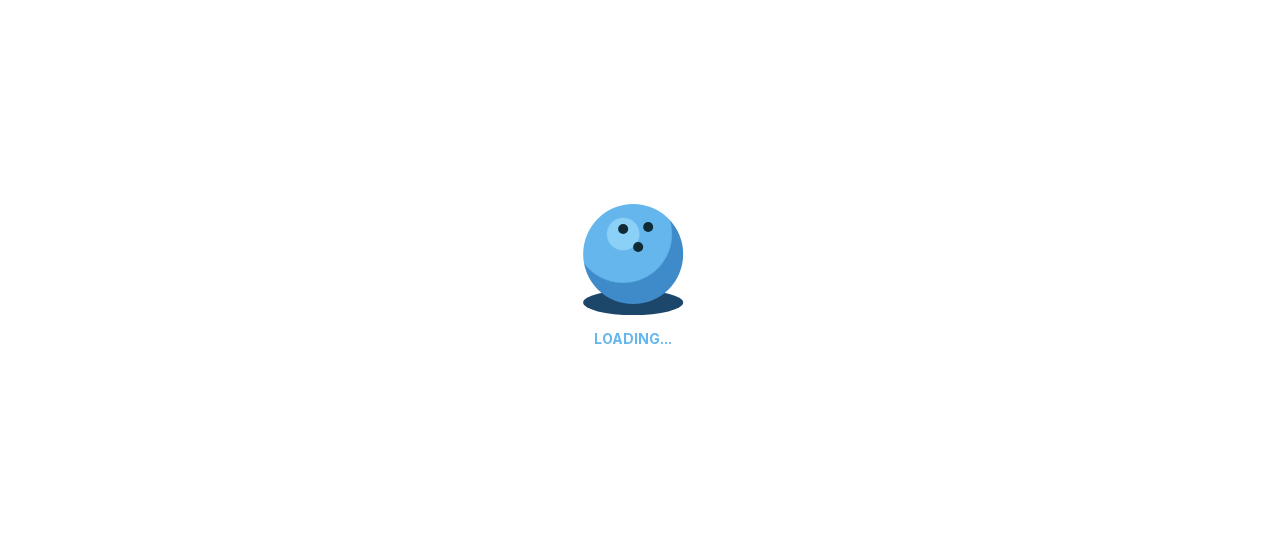 scroll, scrollTop: 0, scrollLeft: 0, axis: both 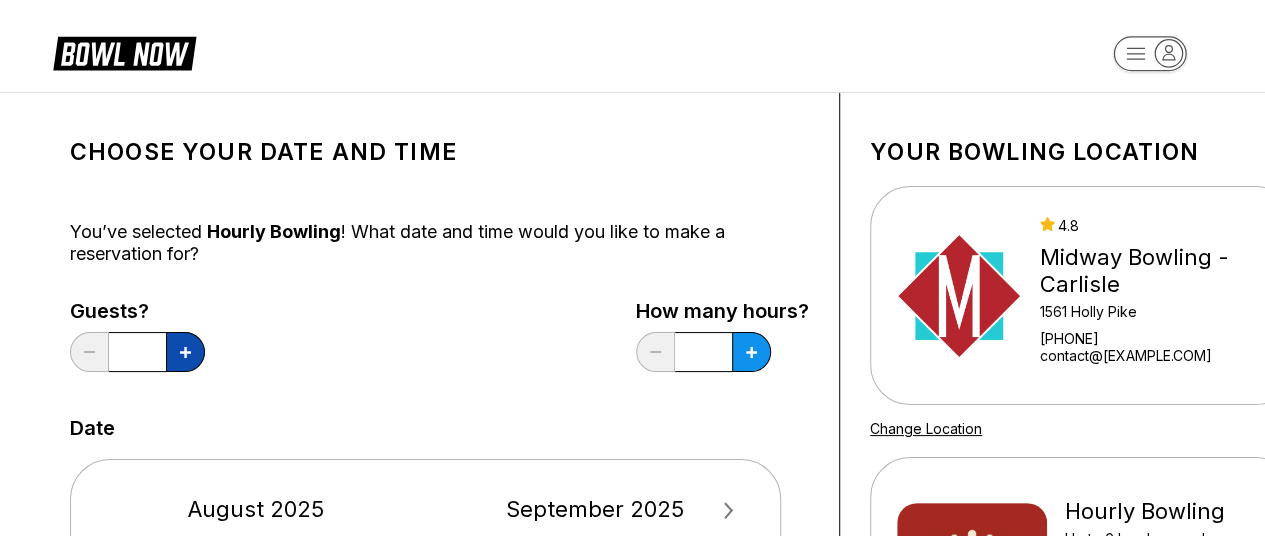 click at bounding box center (185, 352) 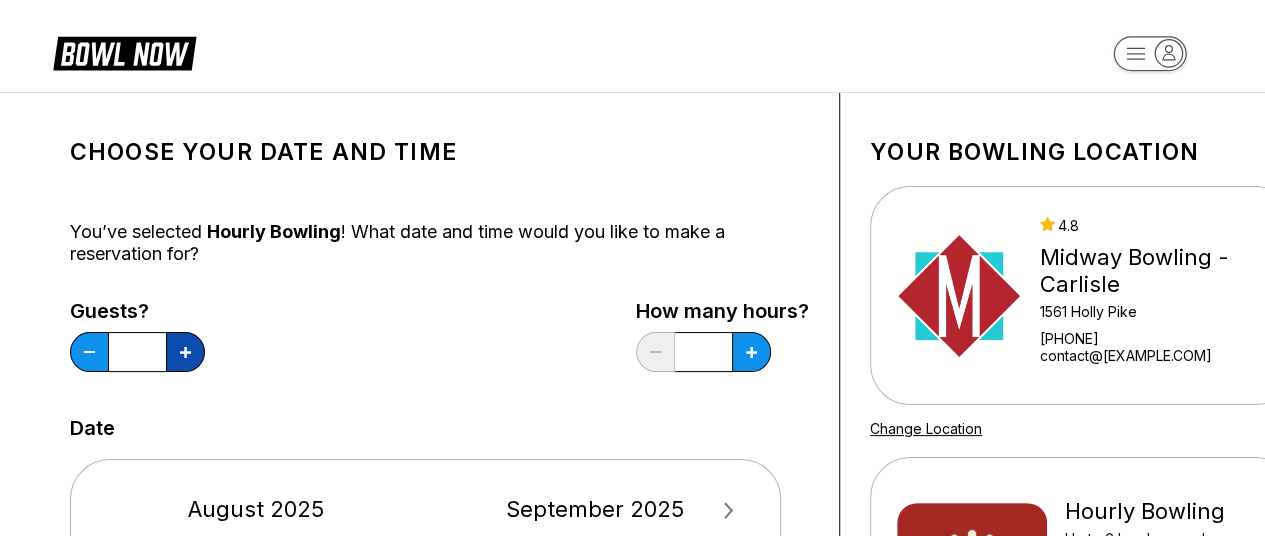 click at bounding box center (185, 352) 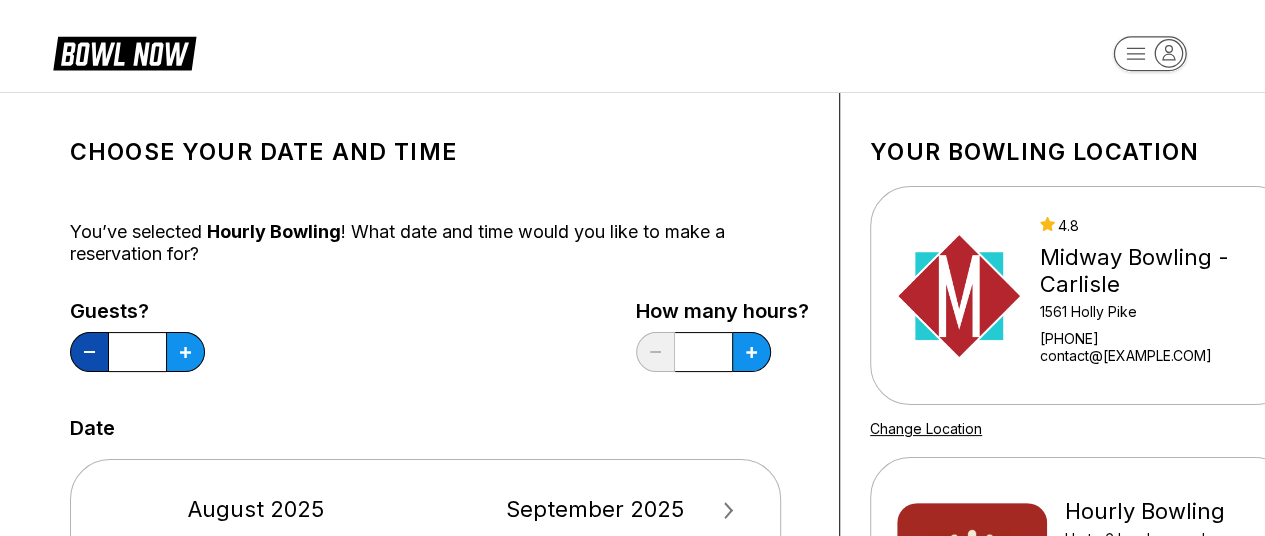 click at bounding box center (89, 352) 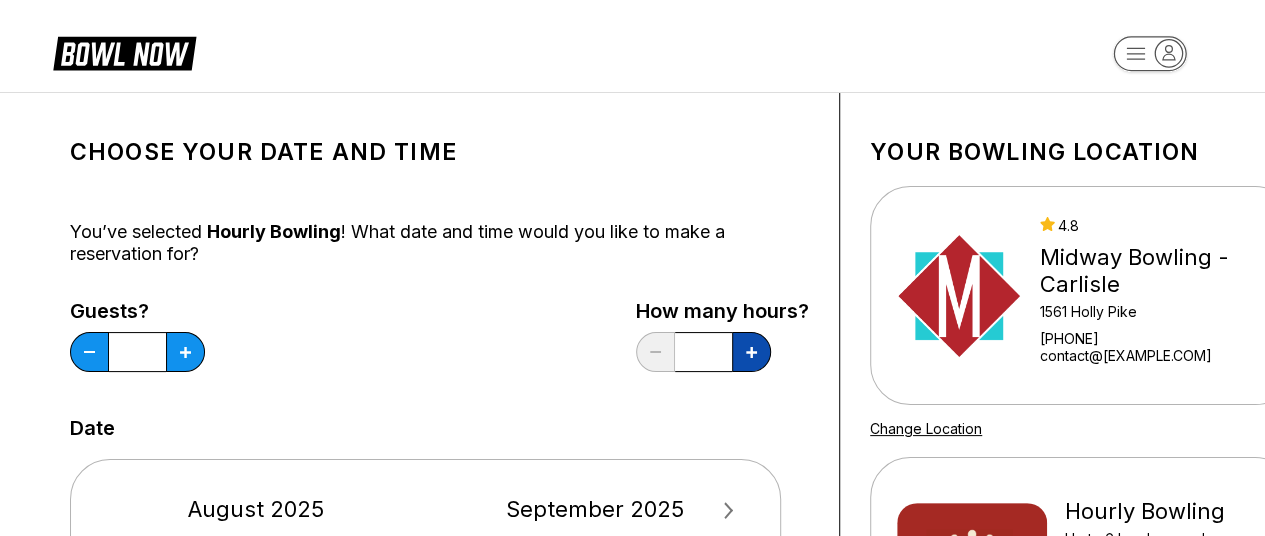 click at bounding box center (185, 352) 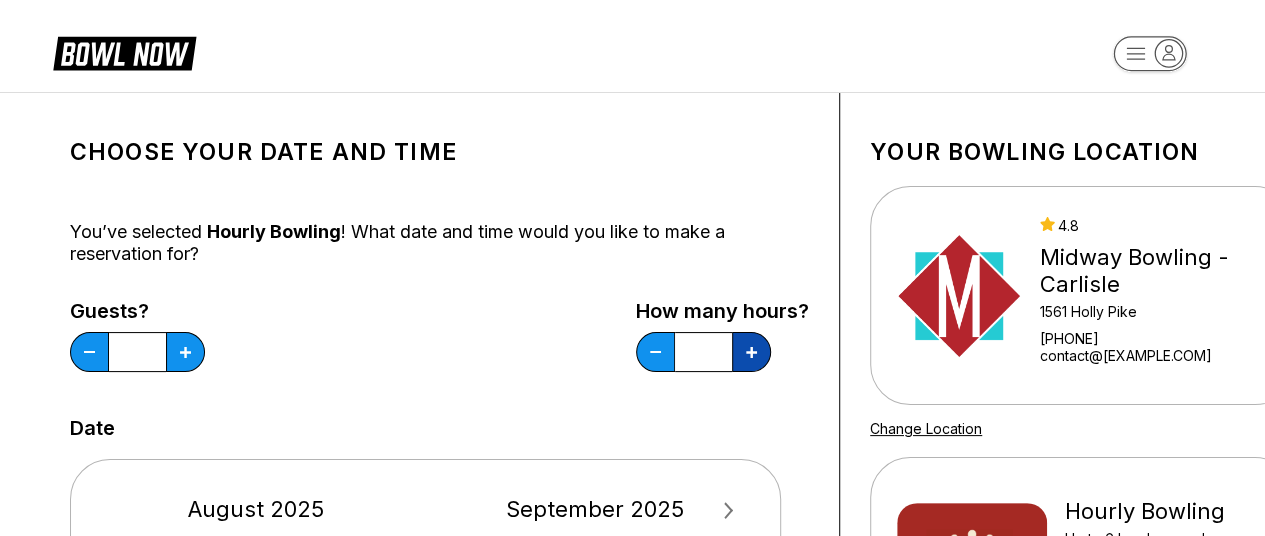 click at bounding box center (185, 352) 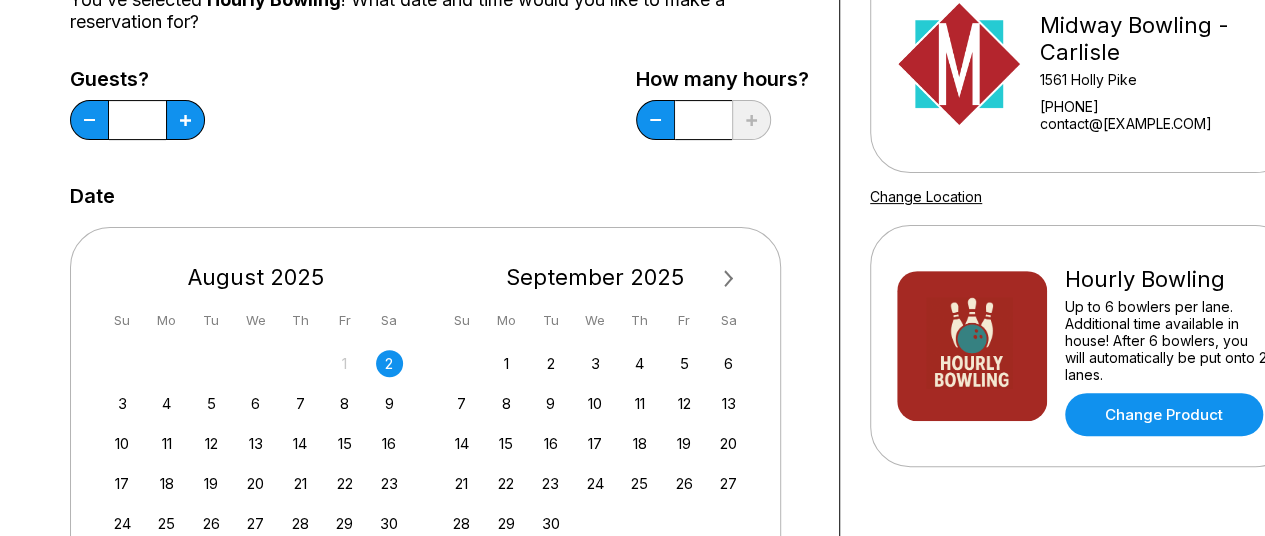 scroll, scrollTop: 264, scrollLeft: 0, axis: vertical 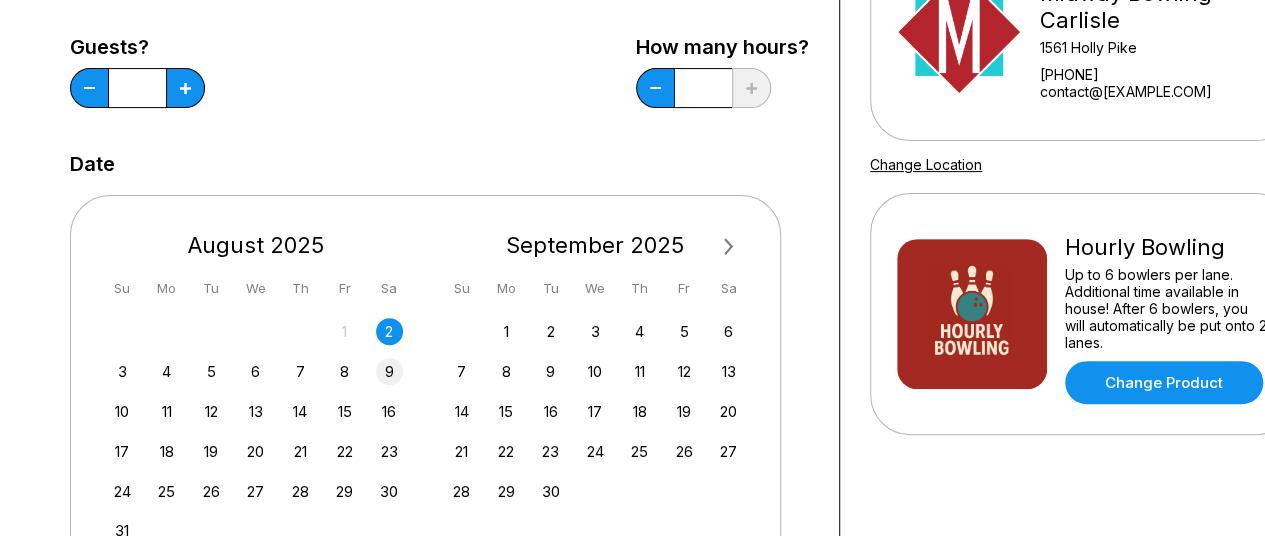click on "9" at bounding box center (389, 371) 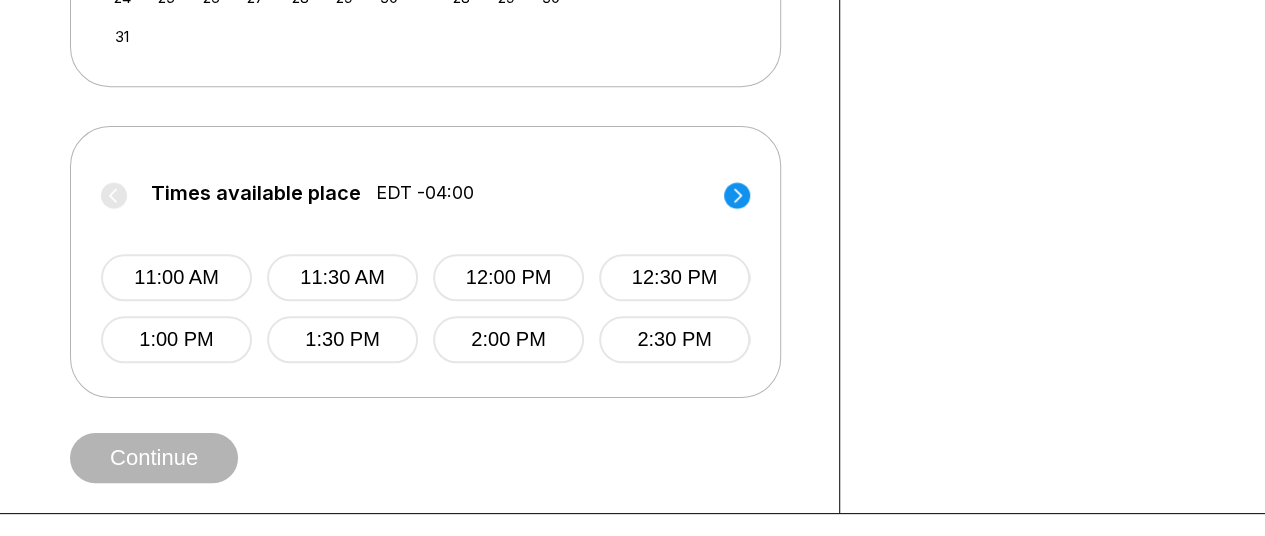 scroll, scrollTop: 762, scrollLeft: 0, axis: vertical 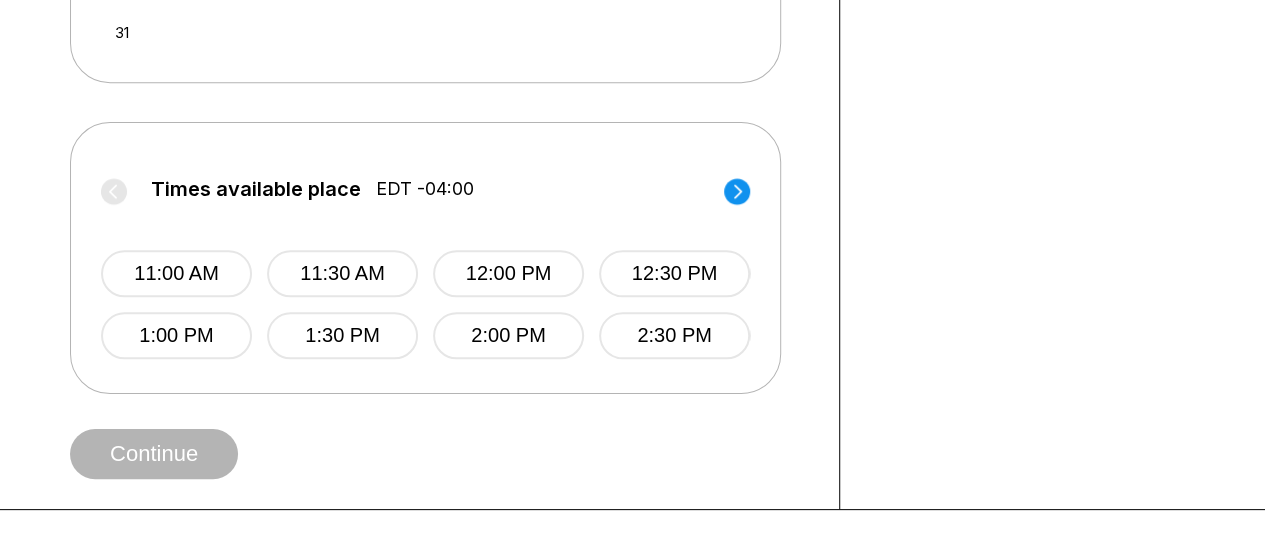 click 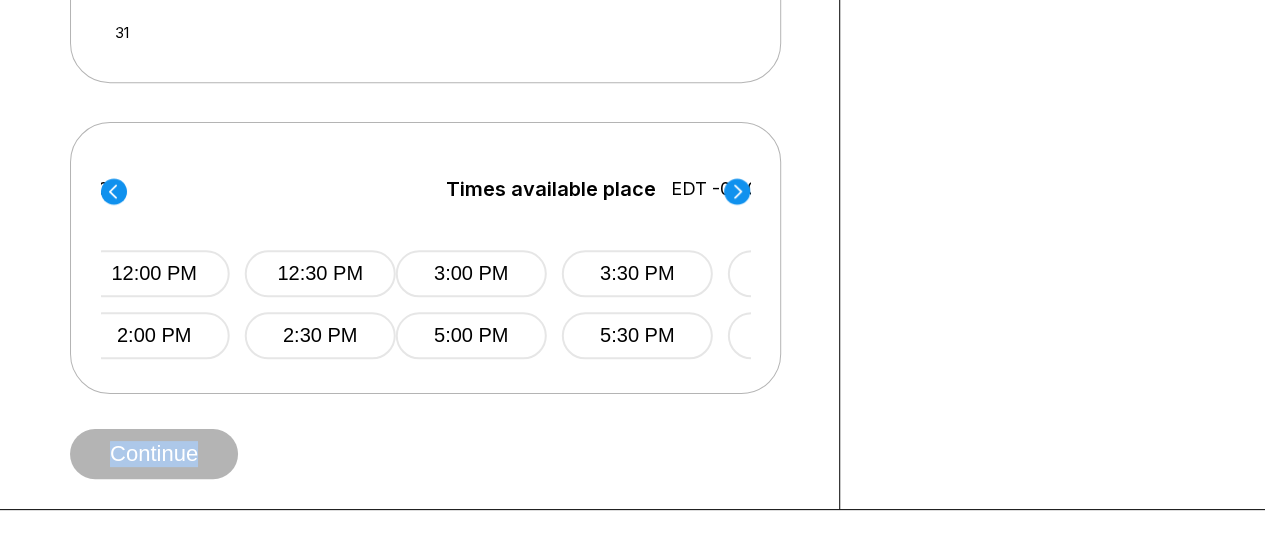click 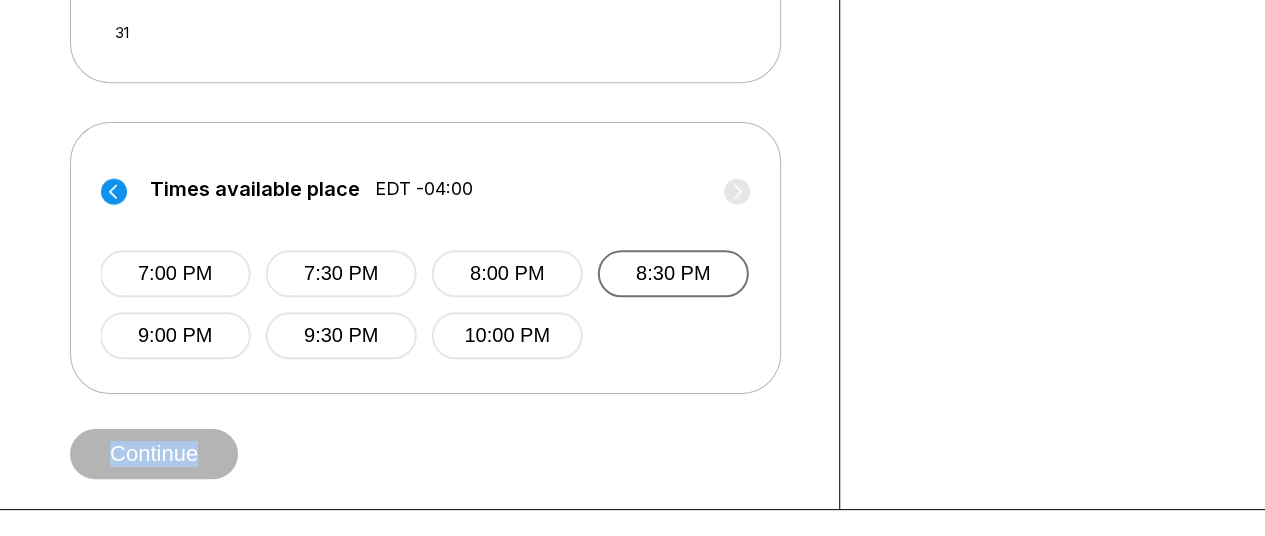 click on "8:30 PM" at bounding box center (673, 273) 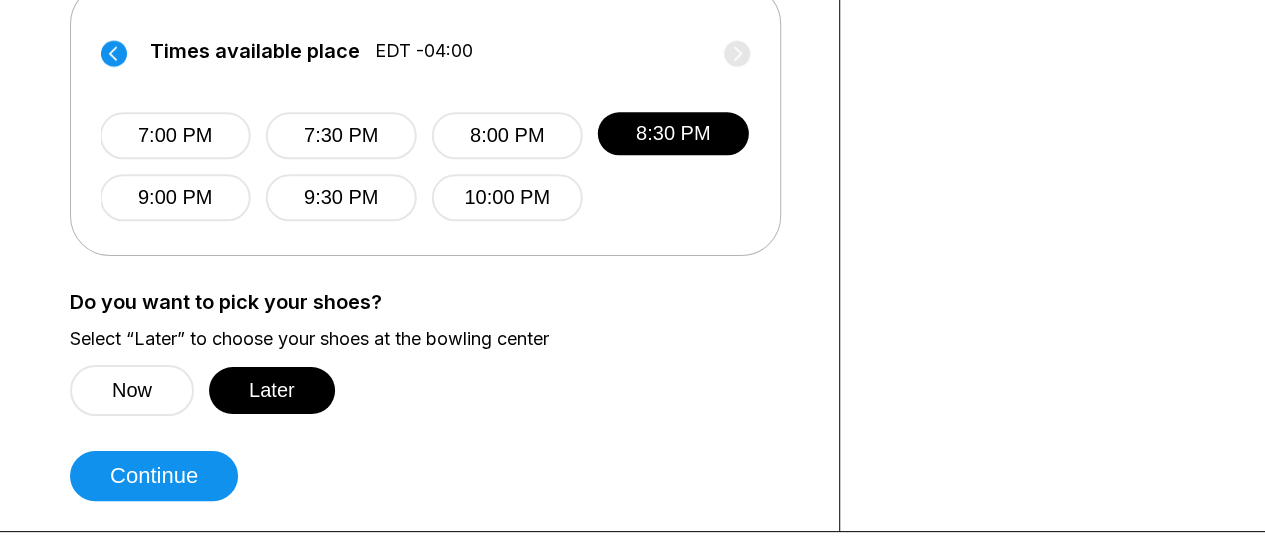 scroll, scrollTop: 980, scrollLeft: 0, axis: vertical 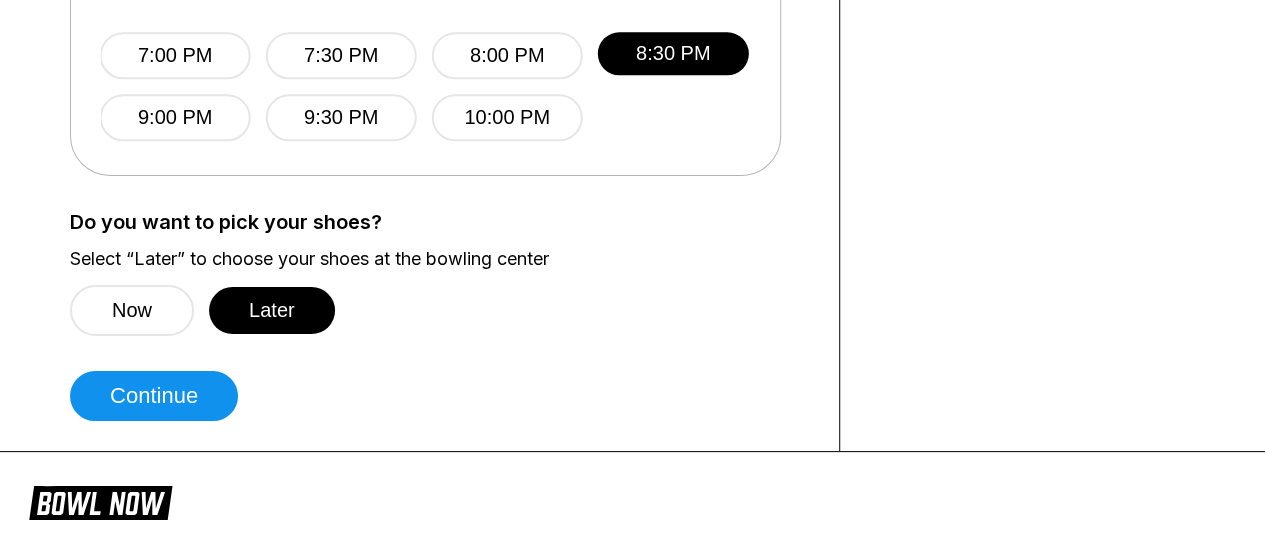 click on "Choose your Date and time You’ve selected   Hourly Bowling ! What date and time would you like to make a reservation for? Guests? * How many hours? * Date Next Month August 2025 Su Mo Tu We Th Fr Sa 27 28 29 30 31 1 2 3 4 5 6 7 8 9 10 11 12 13 14 15 16 17 18 19 20 21 22 23 24 25 26 27 28 29 30 31 September 2025 Su Mo Tu We Th Fr Sa 1 2 3 4 5 6 7 8 9 10 11 12 13 14 15 16 17 18 19 20 21 22 23 24 25 26 27 28 29 30 1 2 3 4 Times available place EDT -04:00 11:00 AM 11:30 AM 12:00 PM 12:30 PM 1:00 PM 1:30 PM 2:00 PM 2:30 PM Times available place EDT -04:00 3:00 PM 3:30 PM 4:00 PM 4:30 PM 5:00 PM 5:30 PM 6:00 PM 6:30 PM Times available place EDT -04:00 7:00 PM 7:30 PM 8:00 PM 8:30 PM 9:00 PM 9:30 PM 10:00 PM Do you want to pick your shoes? Select “Later” to choose your shoes at the bowling center Now Later Continue" at bounding box center (439, -218) 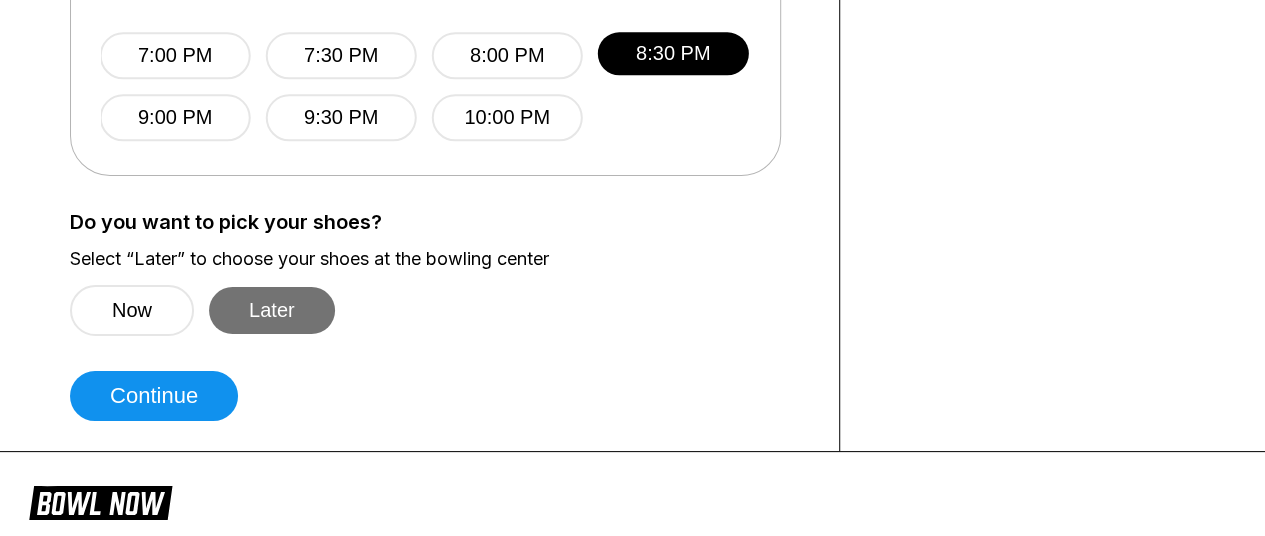 click on "Later" at bounding box center [272, 310] 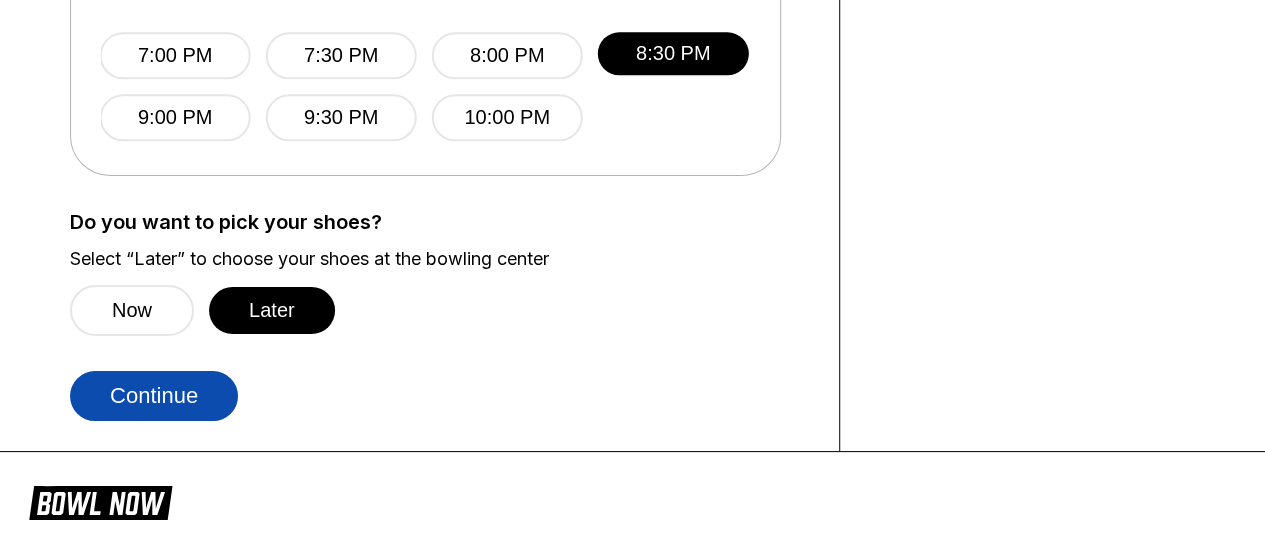 click on "Continue" at bounding box center [154, 396] 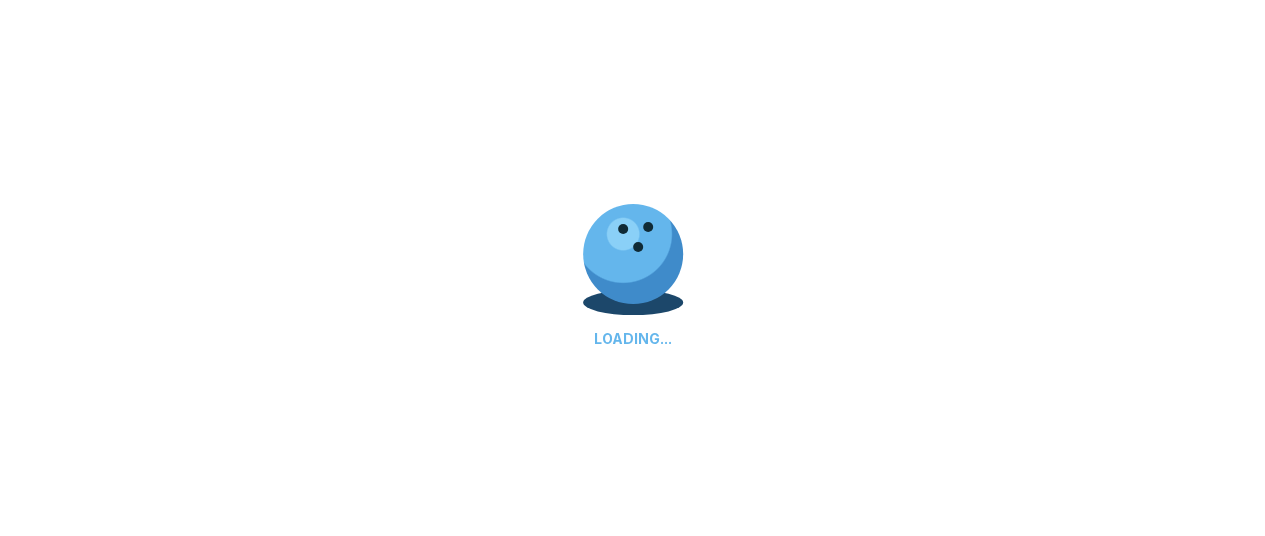 select on "**" 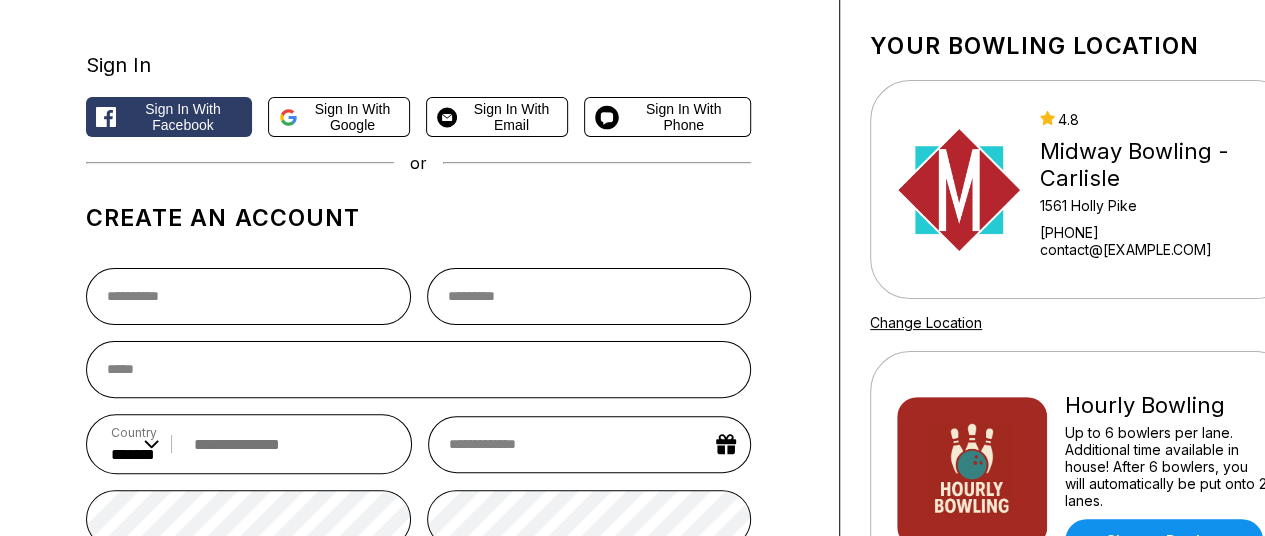 scroll, scrollTop: 105, scrollLeft: 0, axis: vertical 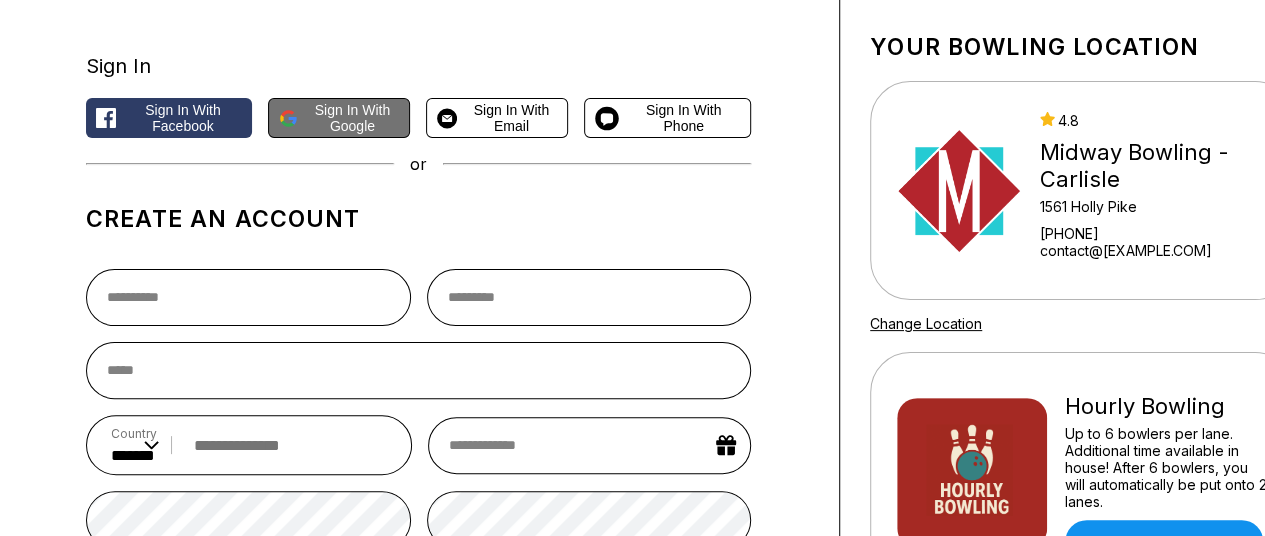 click on "Sign in with Google" at bounding box center (353, 118) 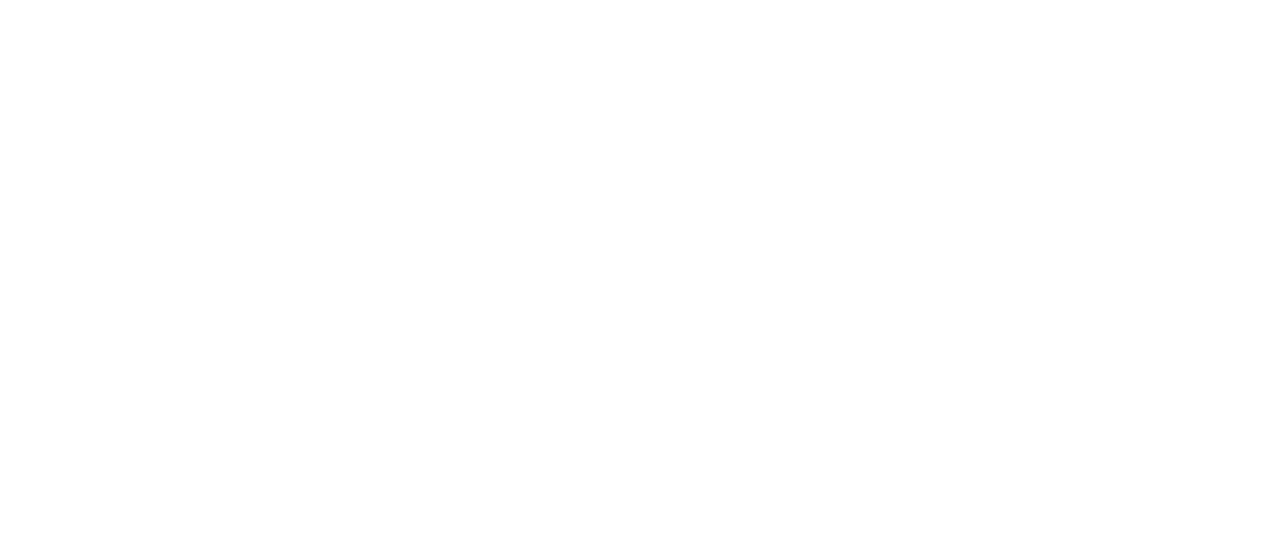 scroll, scrollTop: 0, scrollLeft: 0, axis: both 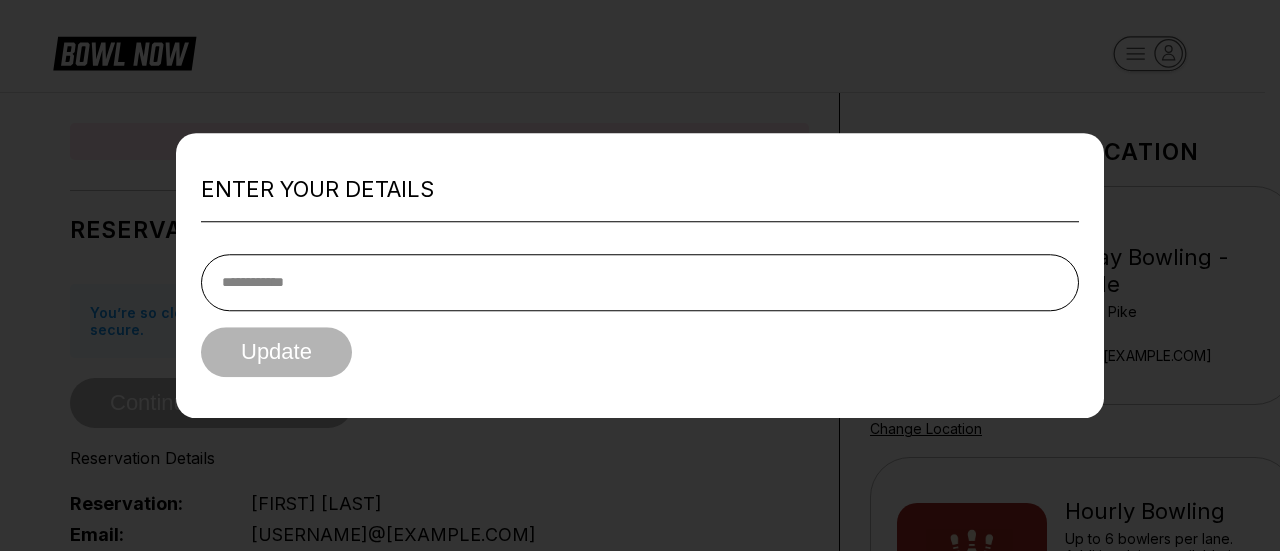 click at bounding box center [640, 282] 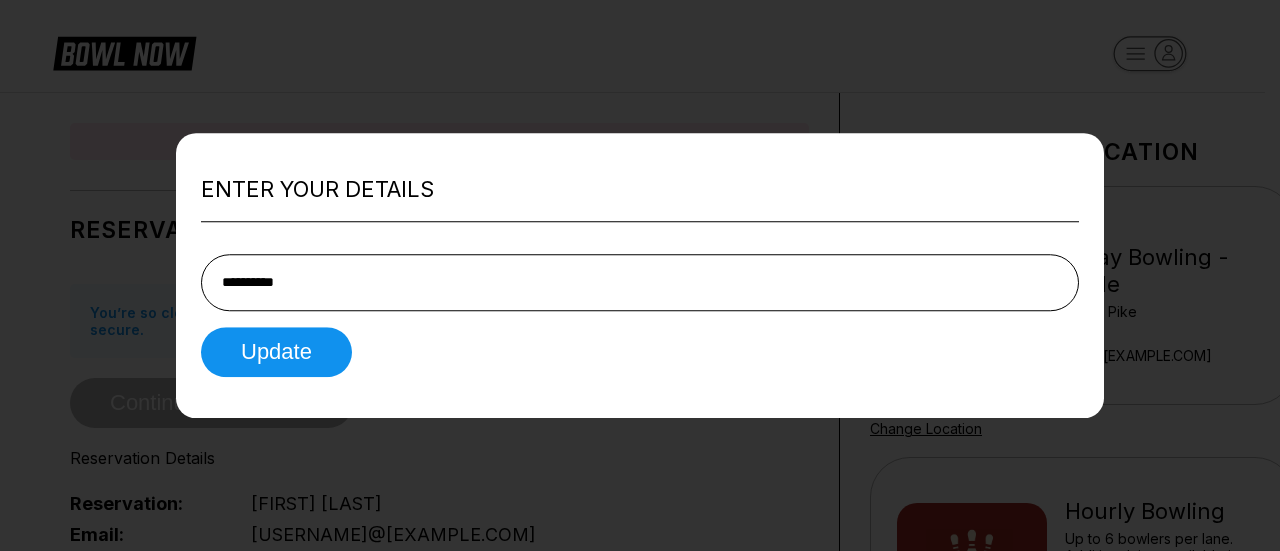 type on "**********" 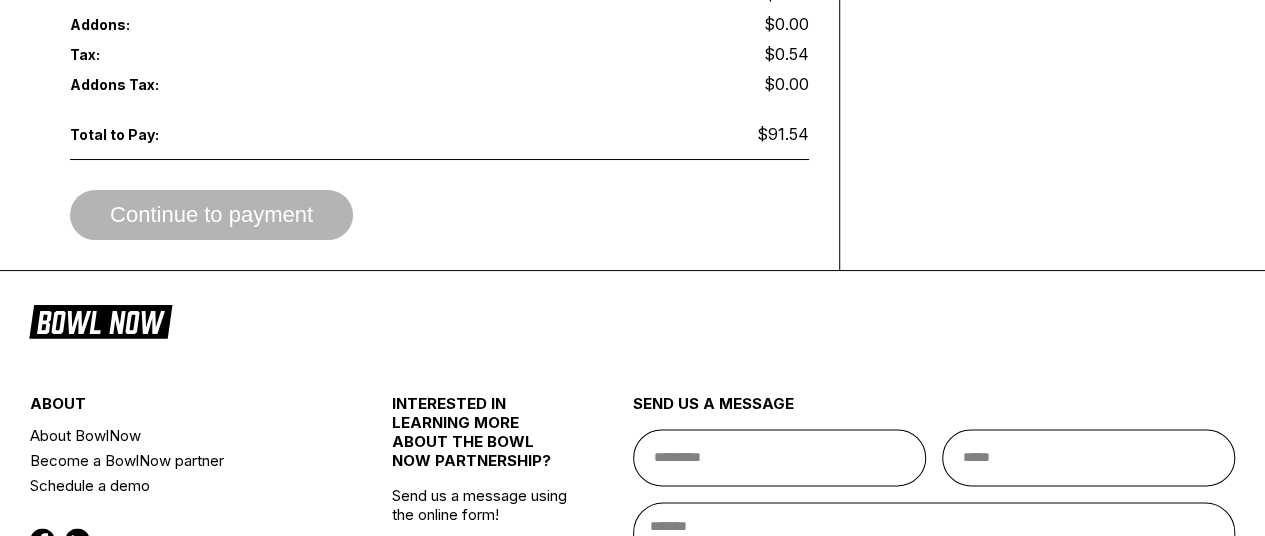 scroll, scrollTop: 1024, scrollLeft: 0, axis: vertical 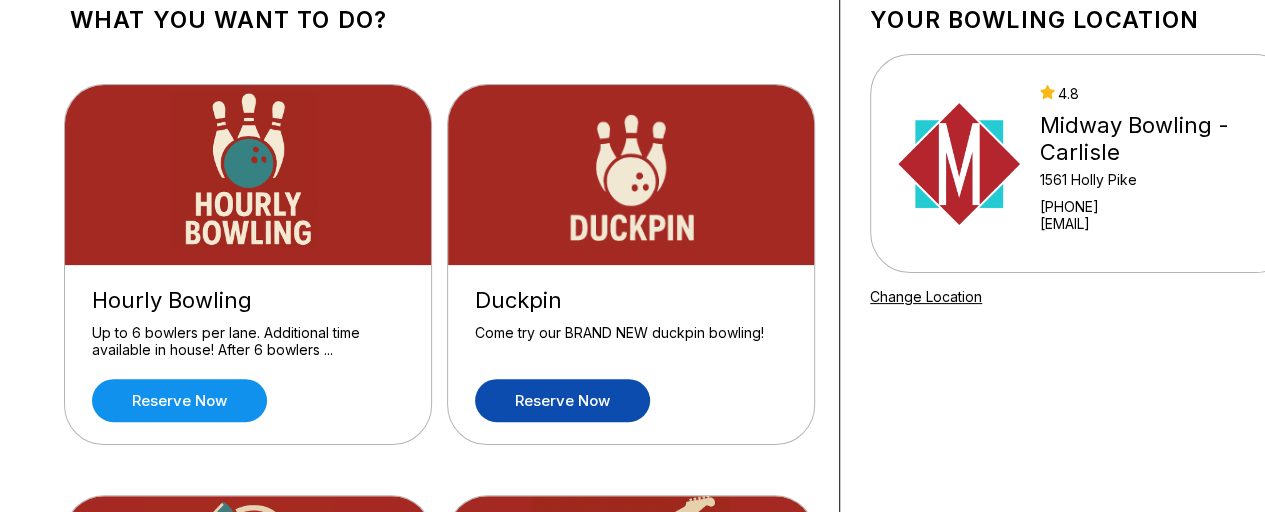click on "Reserve now" at bounding box center [562, 400] 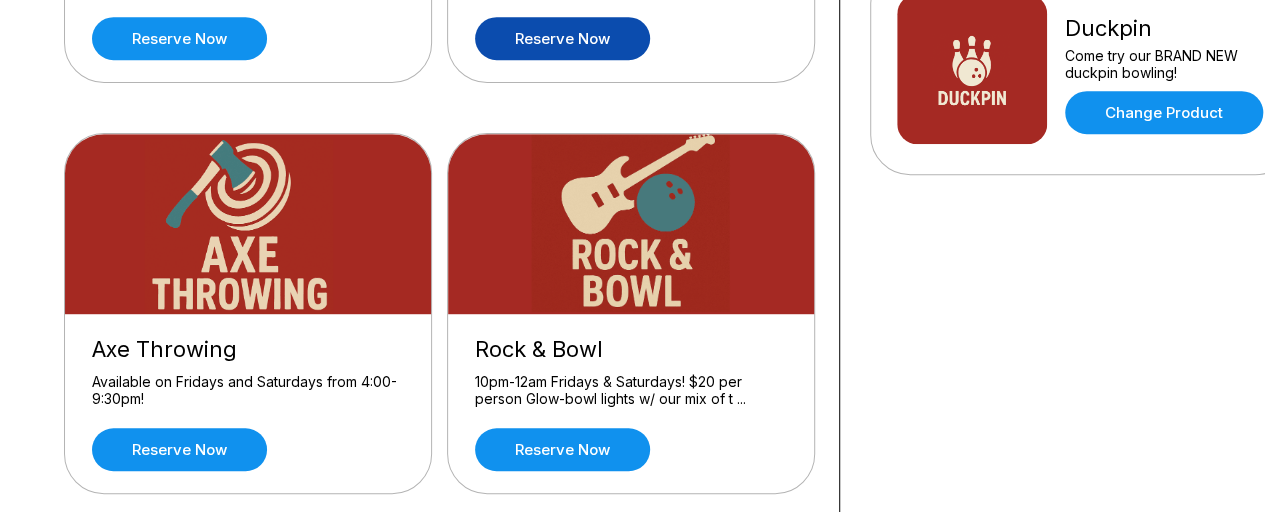 scroll, scrollTop: 503, scrollLeft: 0, axis: vertical 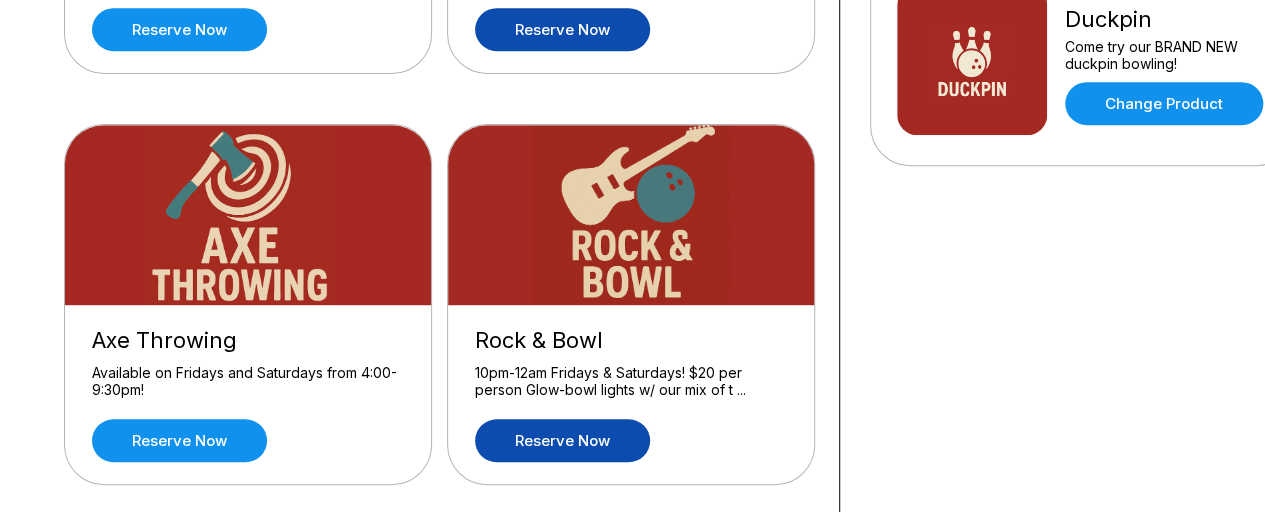 click on "Reserve now" at bounding box center (562, 440) 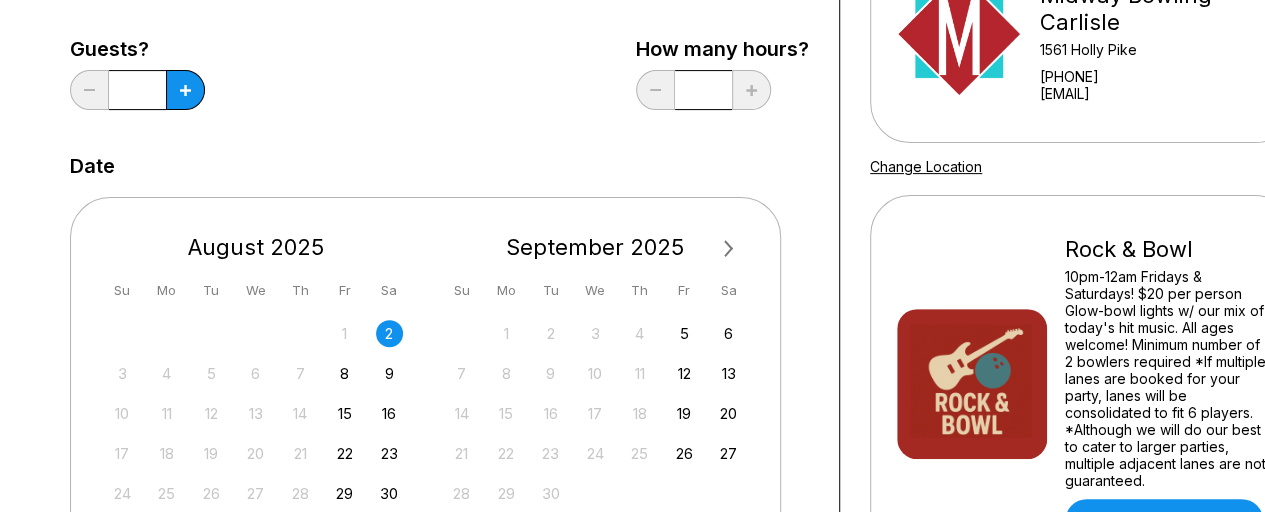 scroll, scrollTop: 262, scrollLeft: 0, axis: vertical 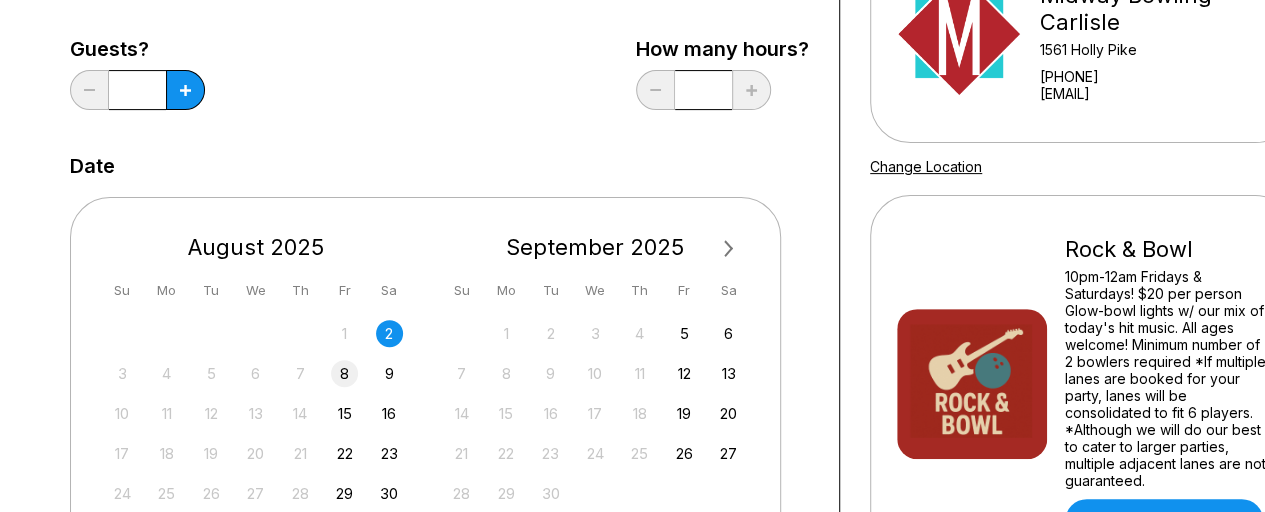 click on "8" at bounding box center (344, 373) 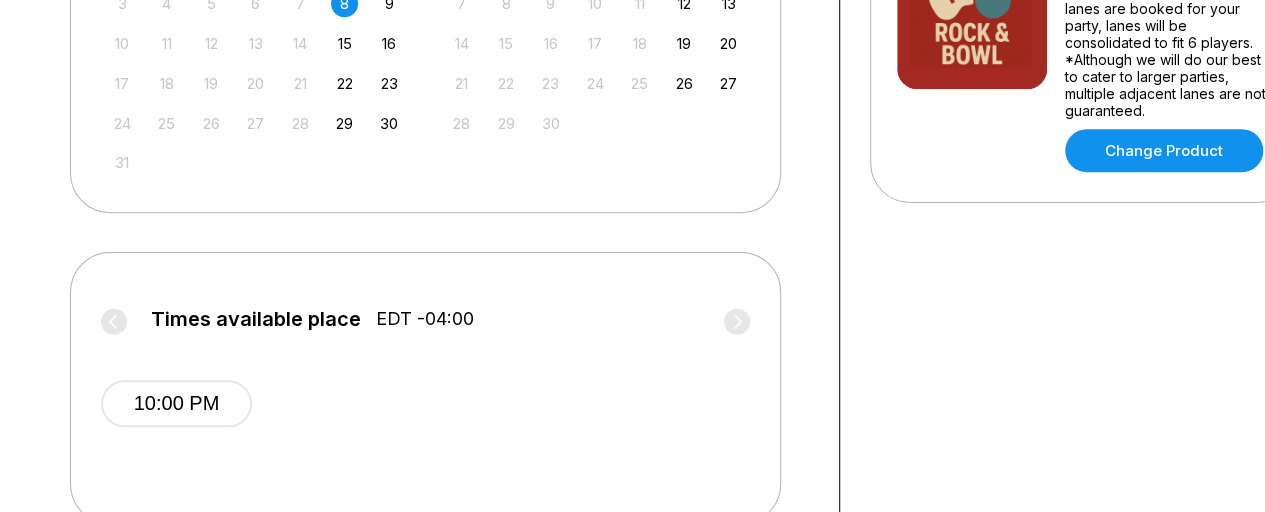 scroll, scrollTop: 719, scrollLeft: 0, axis: vertical 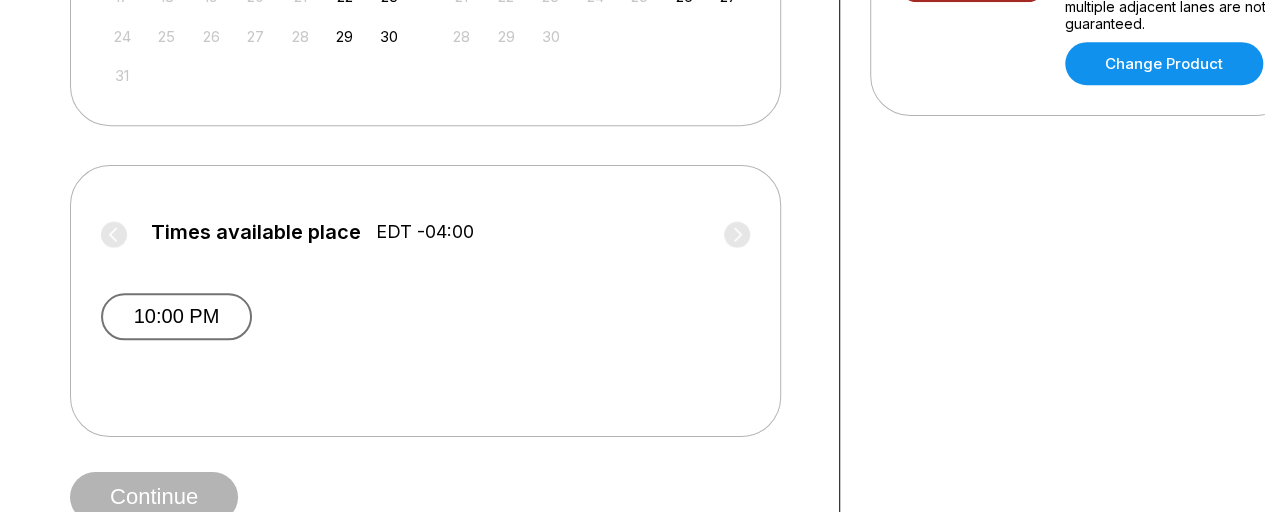 click on "10:00 PM" at bounding box center (176, 316) 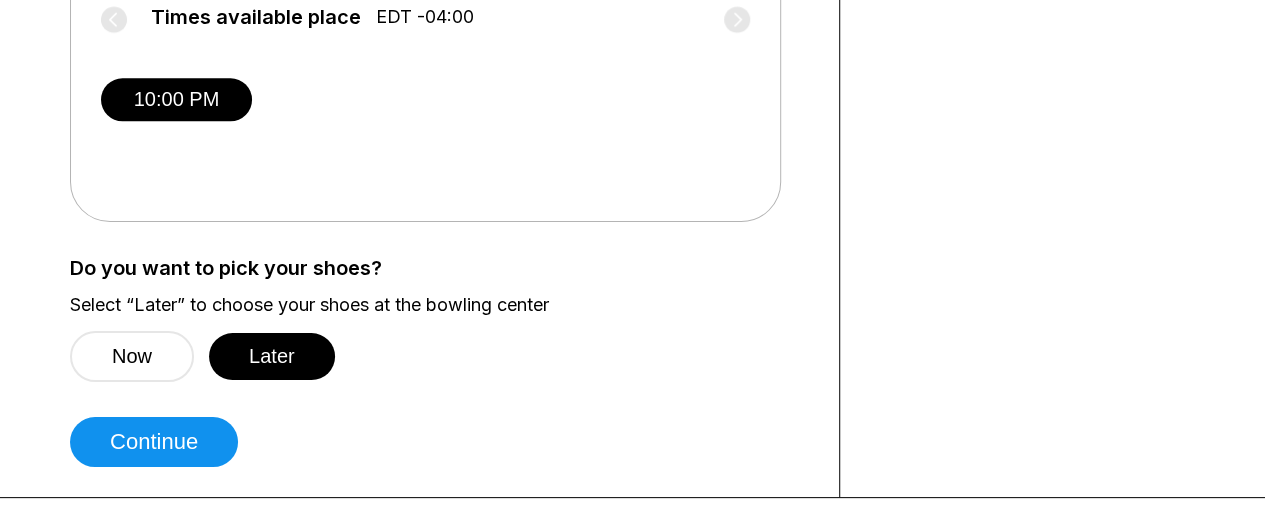 scroll, scrollTop: 978, scrollLeft: 0, axis: vertical 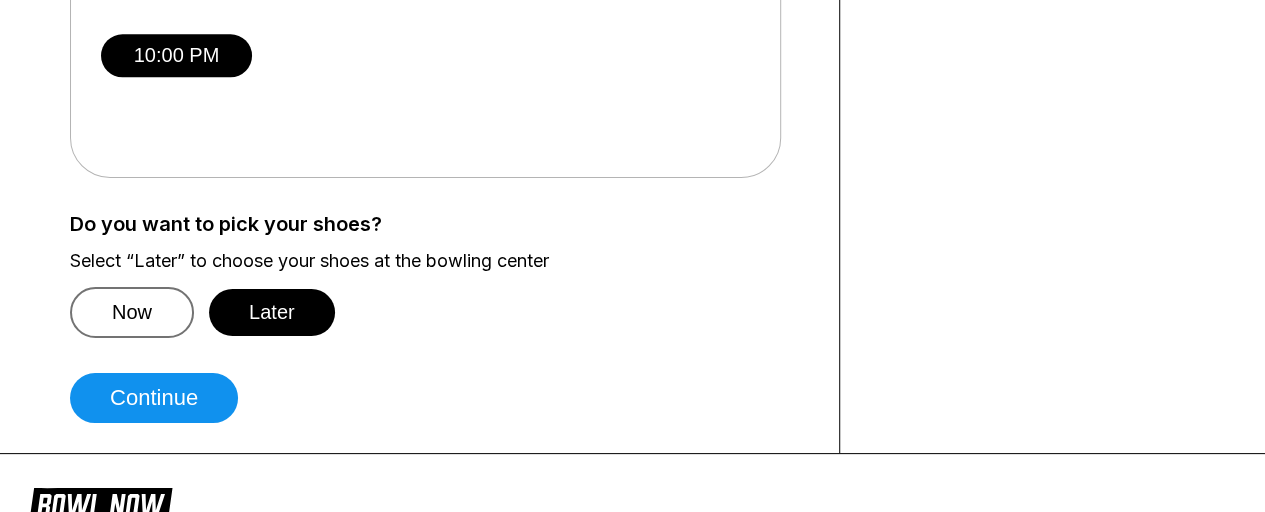 click on "Now" at bounding box center [132, 312] 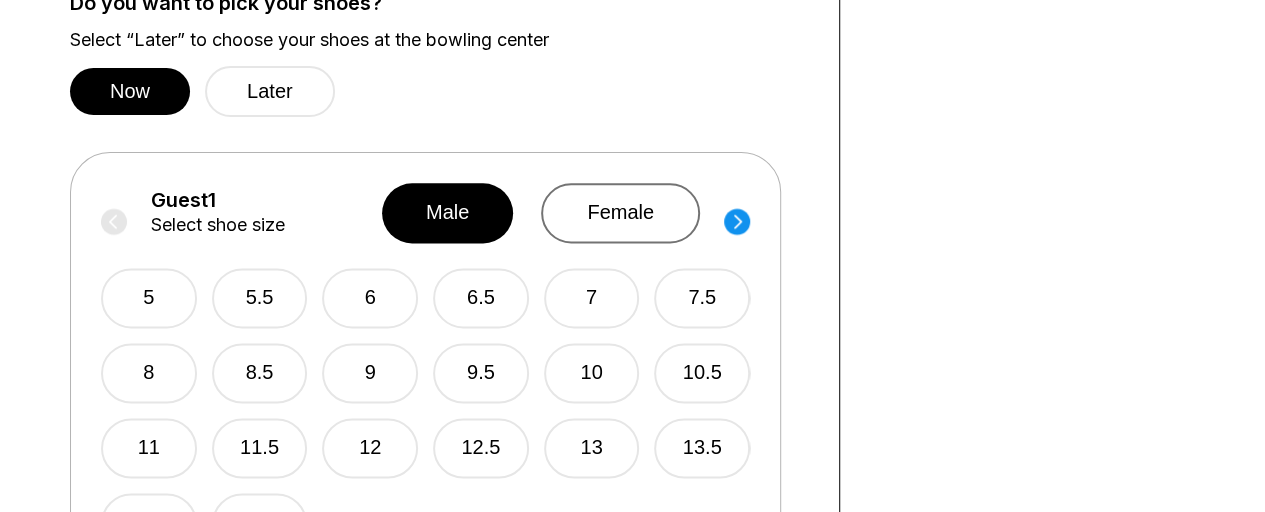 scroll, scrollTop: 1205, scrollLeft: 0, axis: vertical 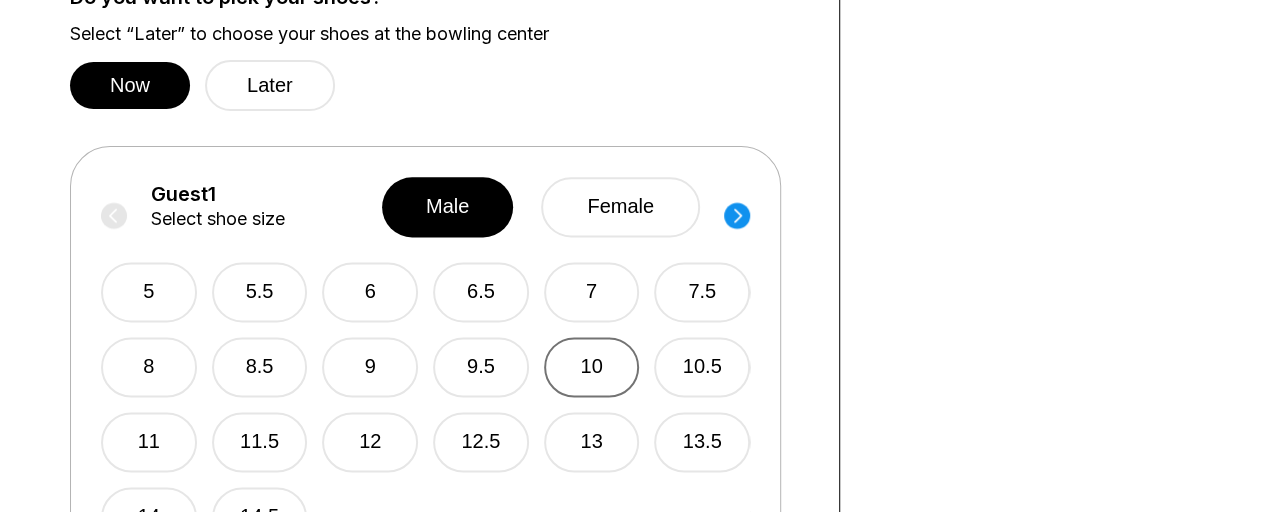 click on "10" at bounding box center [592, 367] 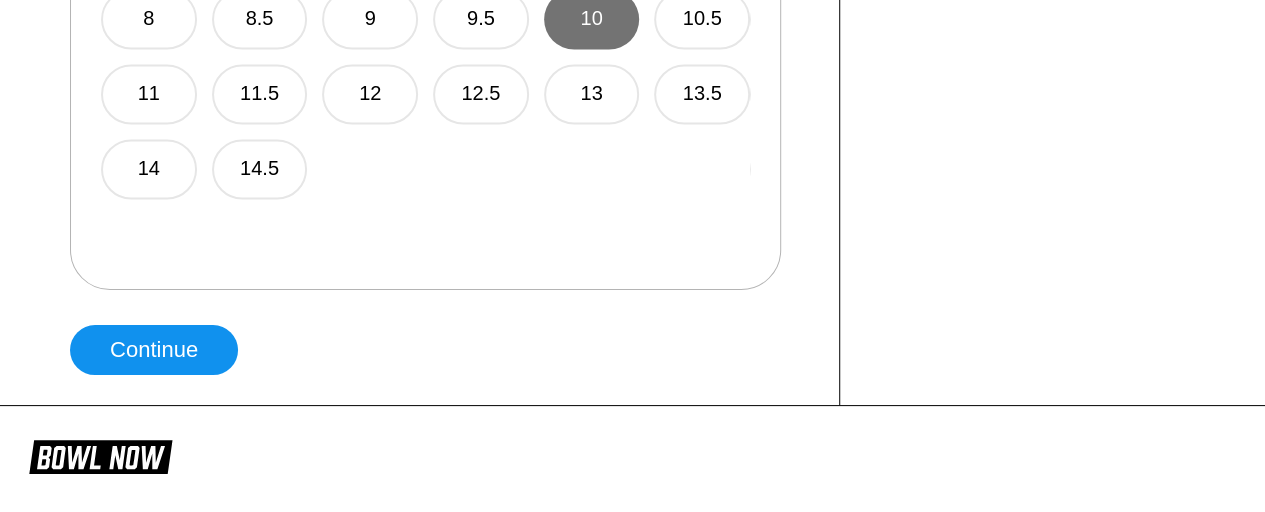 scroll, scrollTop: 1642, scrollLeft: 0, axis: vertical 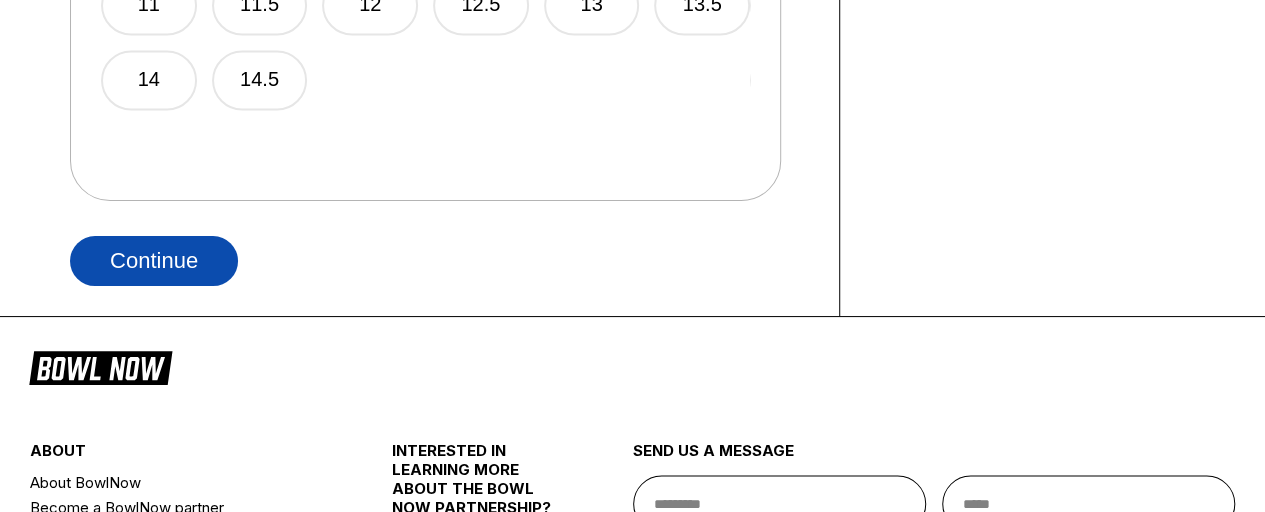 click on "Continue" at bounding box center [154, 261] 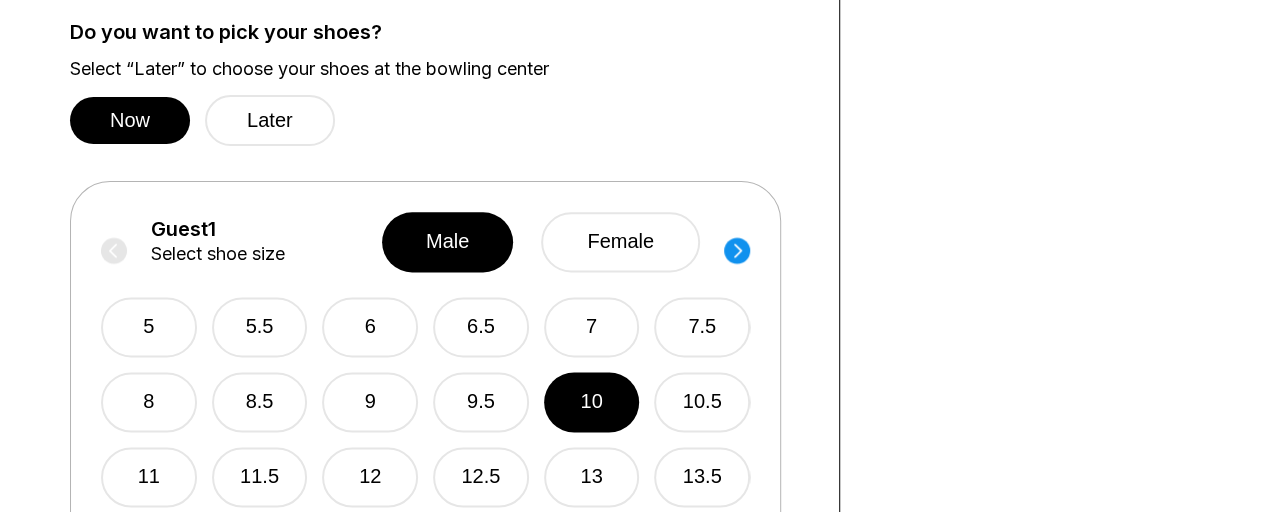 scroll, scrollTop: 1161, scrollLeft: 0, axis: vertical 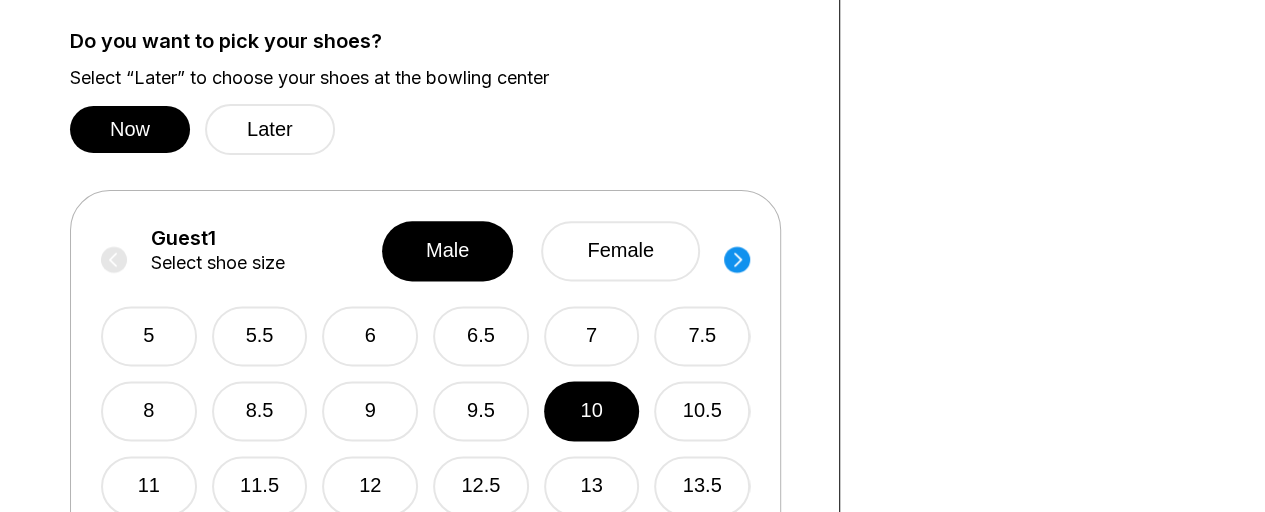 click 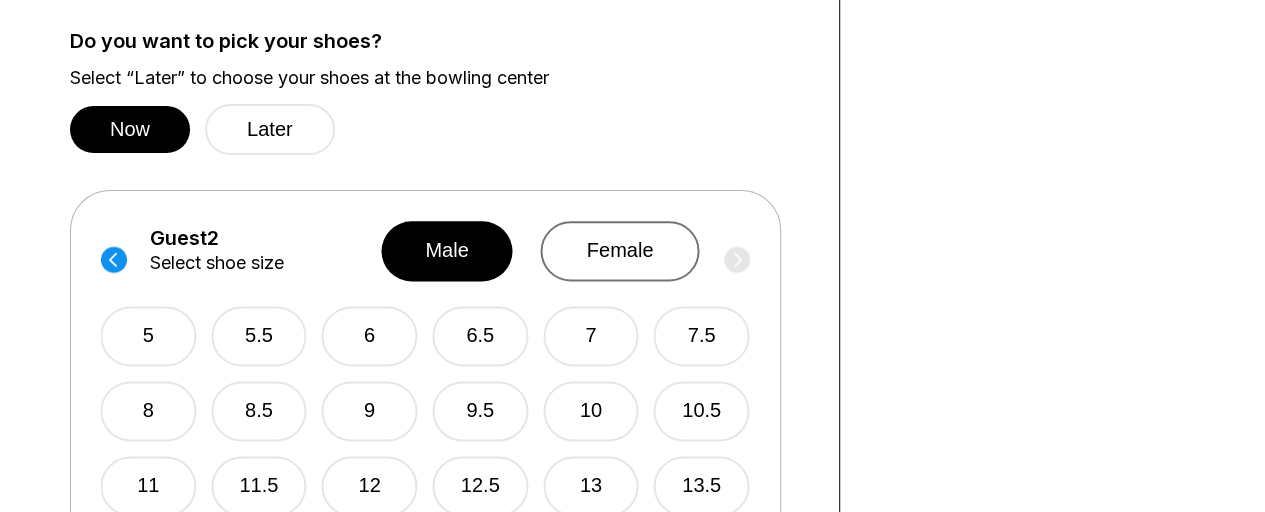 click on "female" at bounding box center [620, 251] 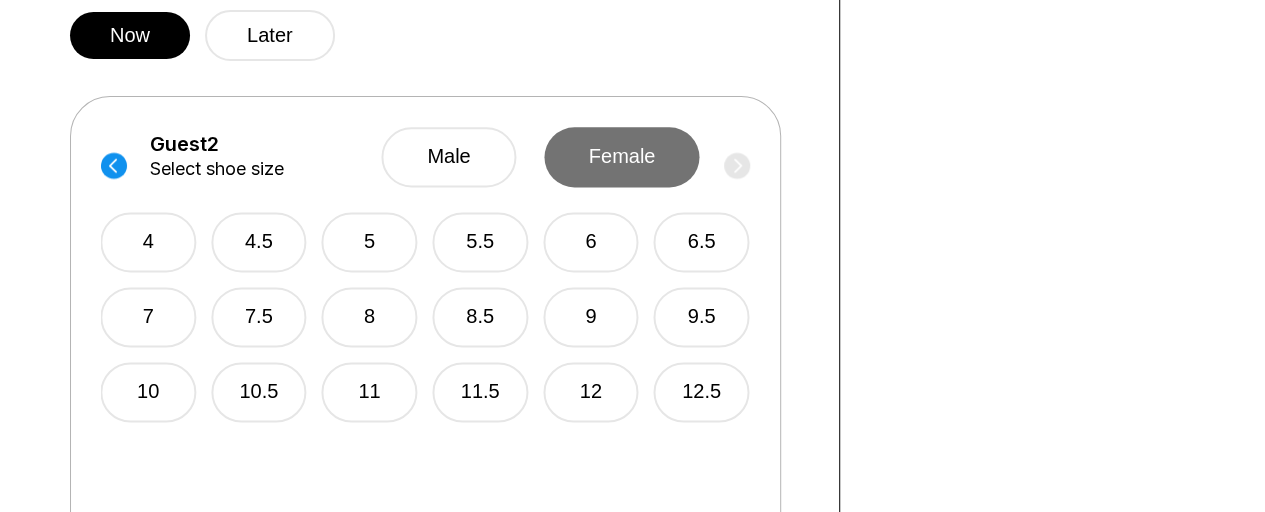 scroll, scrollTop: 1258, scrollLeft: 0, axis: vertical 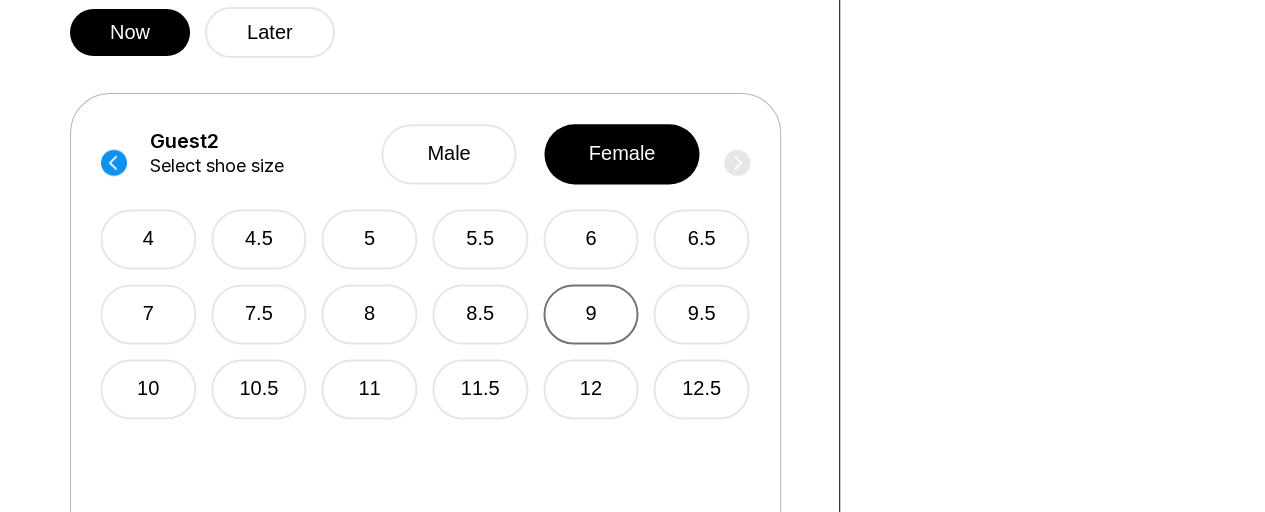 click on "9" at bounding box center (591, 314) 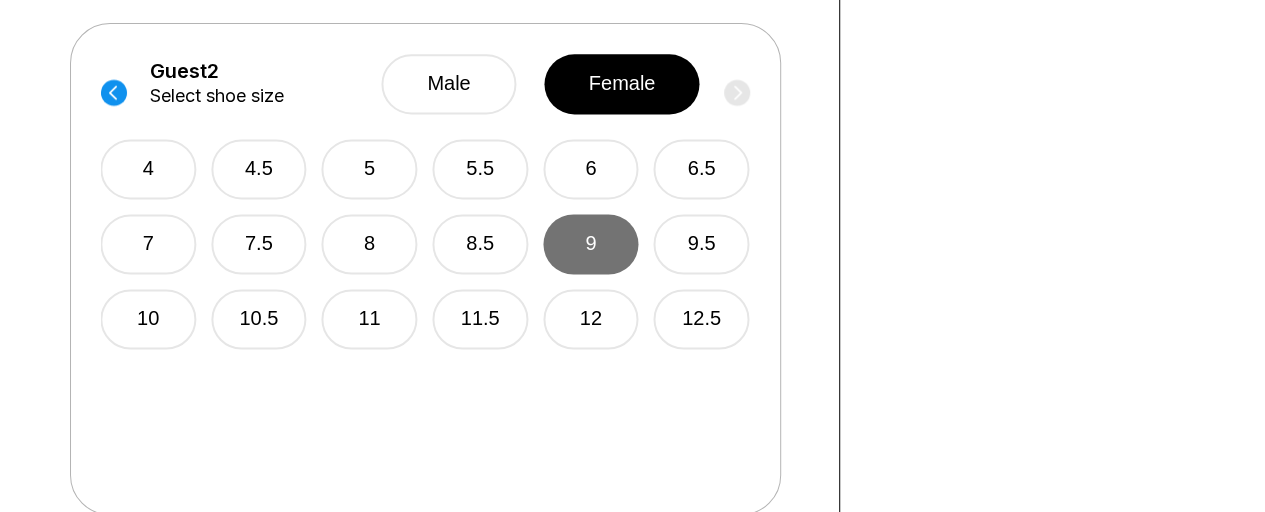 scroll, scrollTop: 1535, scrollLeft: 0, axis: vertical 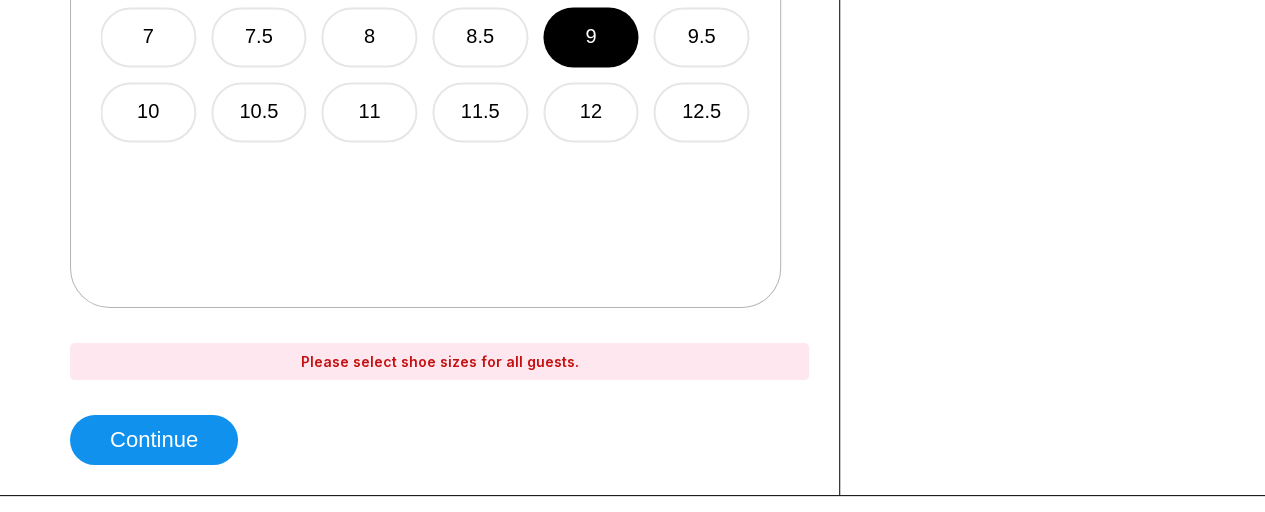 click on "Choose your Date and time You’ve selected   Rock & Bowl ! What date and time would you like to make a reservation for? Guests? * How many hours? * Date Next Month August 2025 Su Mo Tu We Th Fr Sa 27 28 29 30 31 1 2 3 4 5 6 7 8 9 10 11 12 13 14 15 16 17 18 19 20 21 22 23 24 25 26 27 28 29 30 31 September 2025 Su Mo Tu We Th Fr Sa 1 2 3 4 5 6 7 8 9 10 11 12 13 14 15 16 17 18 19 20 21 22 23 24 25 26 27 28 29 30 1 2 3 4 Times available place EDT -04:00 10:00 PM Do you want to pick your shoes? Select “Later” to choose your shoes at the bowling center Now Later Guest  1  Select shoe size male female 5 5.5 6 6.5 7 7.5 8 8.5 9 9.5 10 10.5 11 11.5 12 12.5 13 13.5 14 14.5 Guest  2  Select shoe size male female 4 4.5 5 5.5 6 6.5 7 7.5 8 8.5 9 9.5 10 10.5 11 11.5 12 12.5 Please select shoe sizes for all guests. Continue" at bounding box center (440, -474) 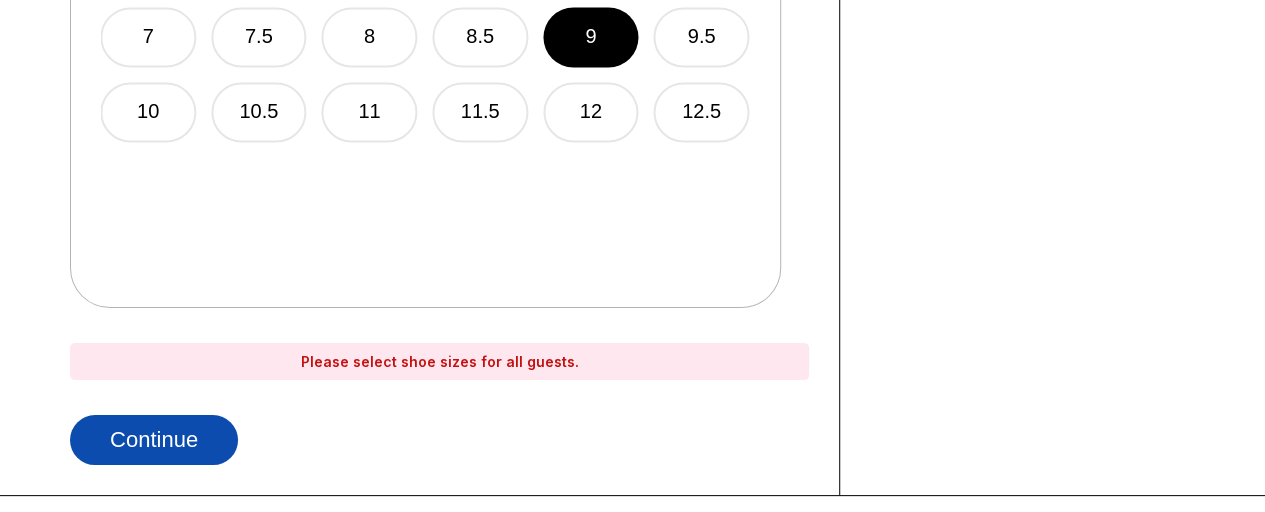 click on "Continue" at bounding box center [154, 440] 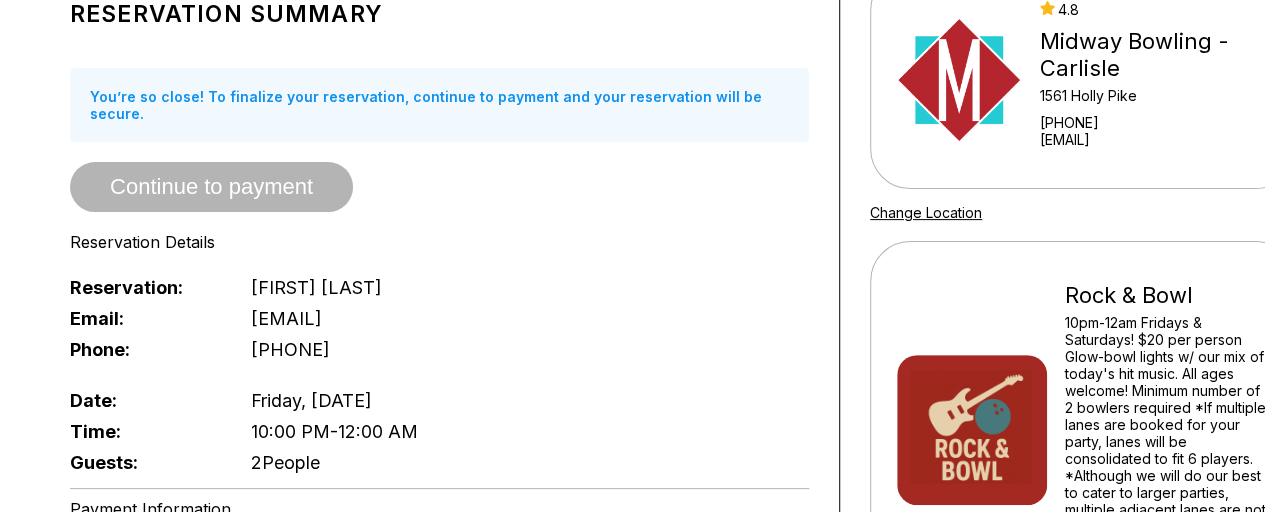 scroll, scrollTop: 215, scrollLeft: 0, axis: vertical 